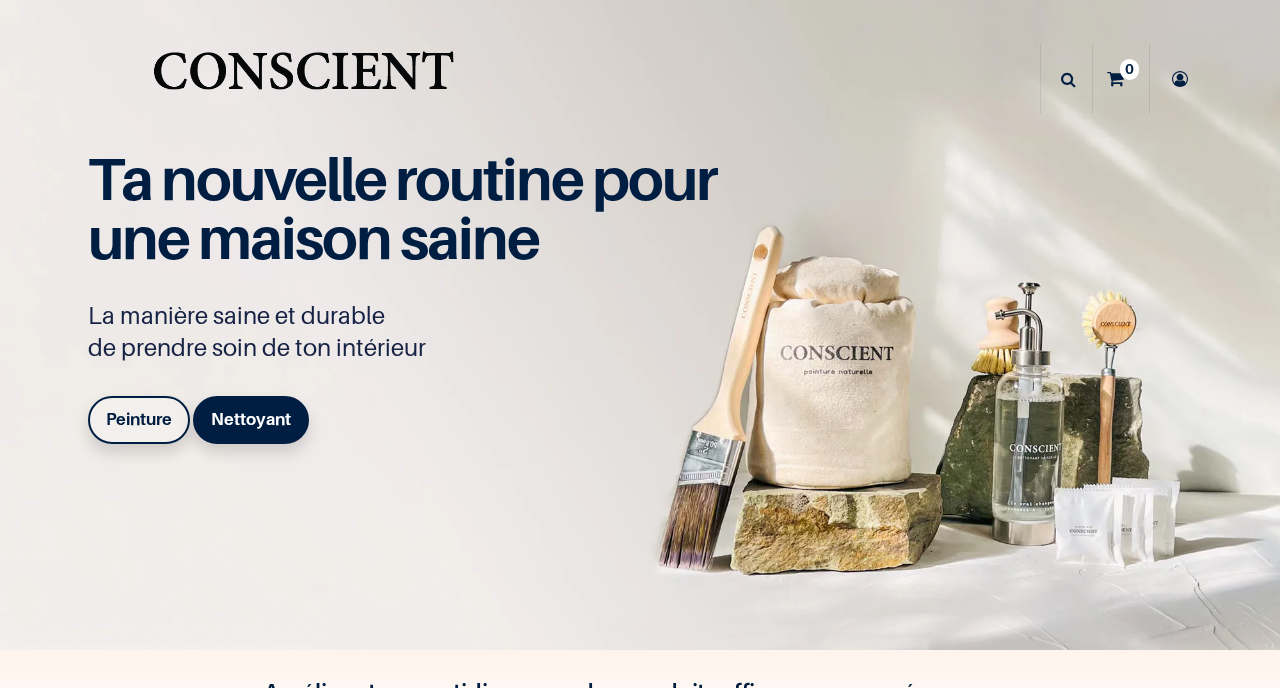 scroll, scrollTop: 0, scrollLeft: 0, axis: both 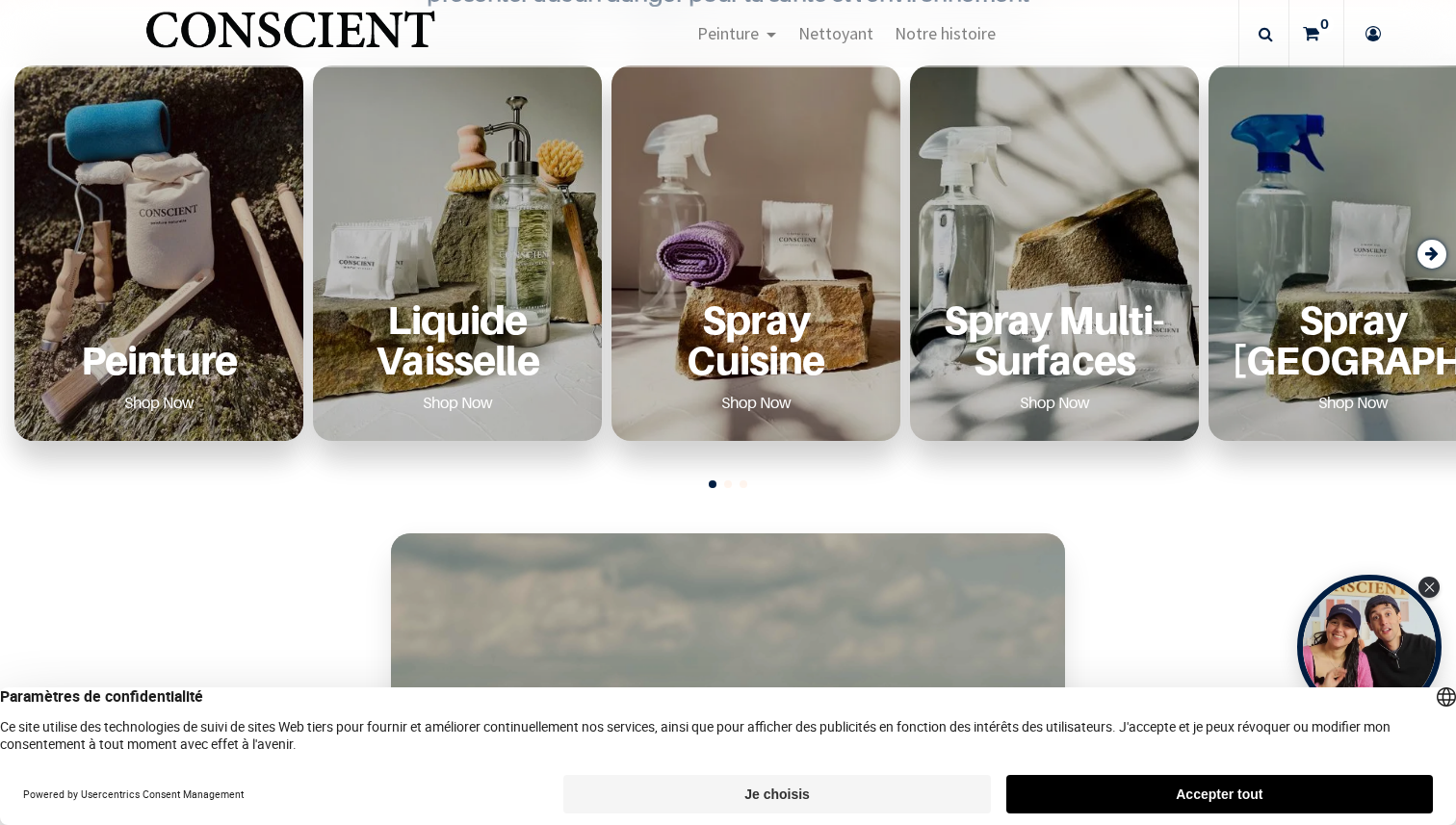 click on "Liquide Vaisselle
Shop Now" at bounding box center (457, 339) 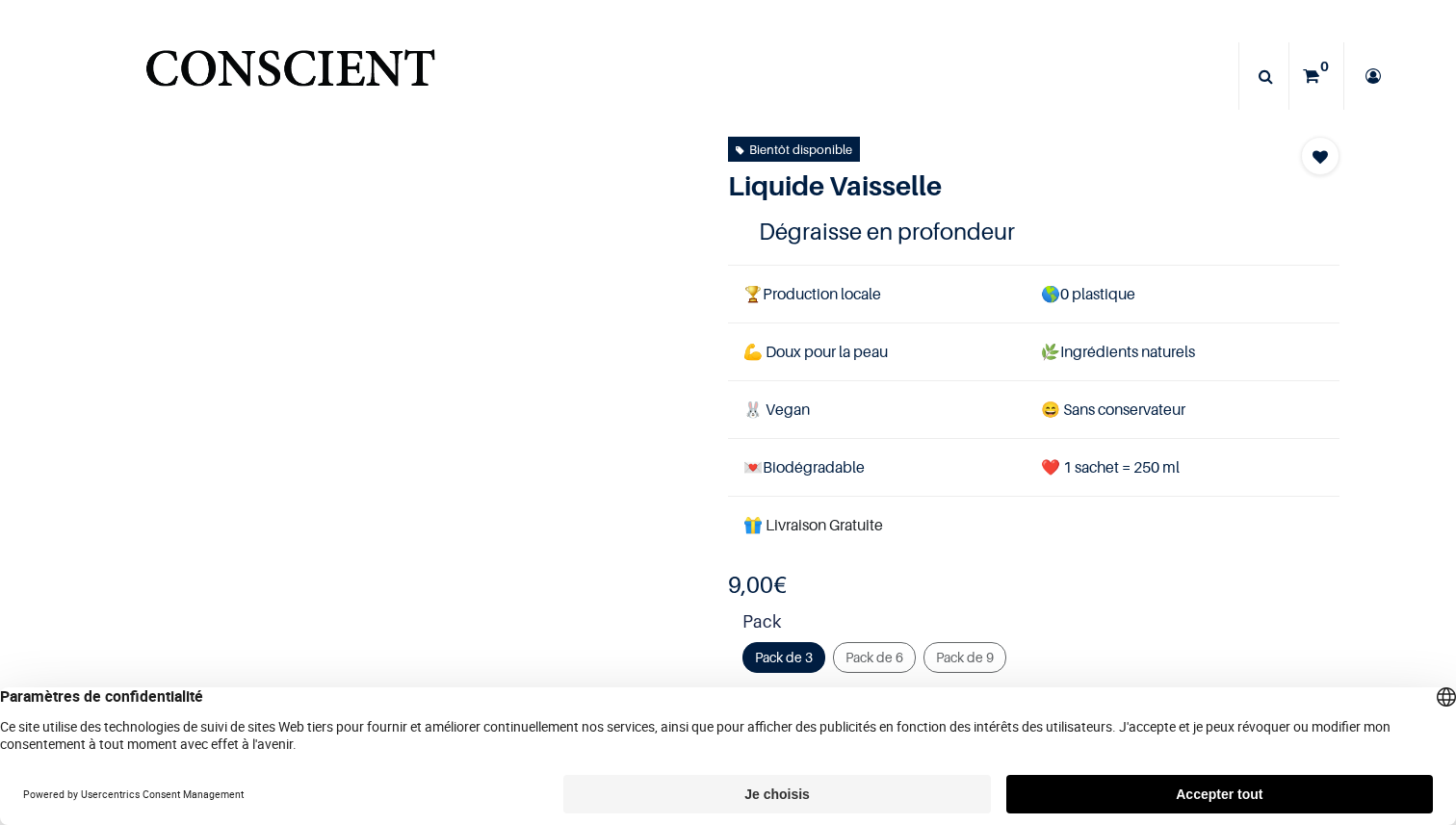 scroll, scrollTop: 0, scrollLeft: 0, axis: both 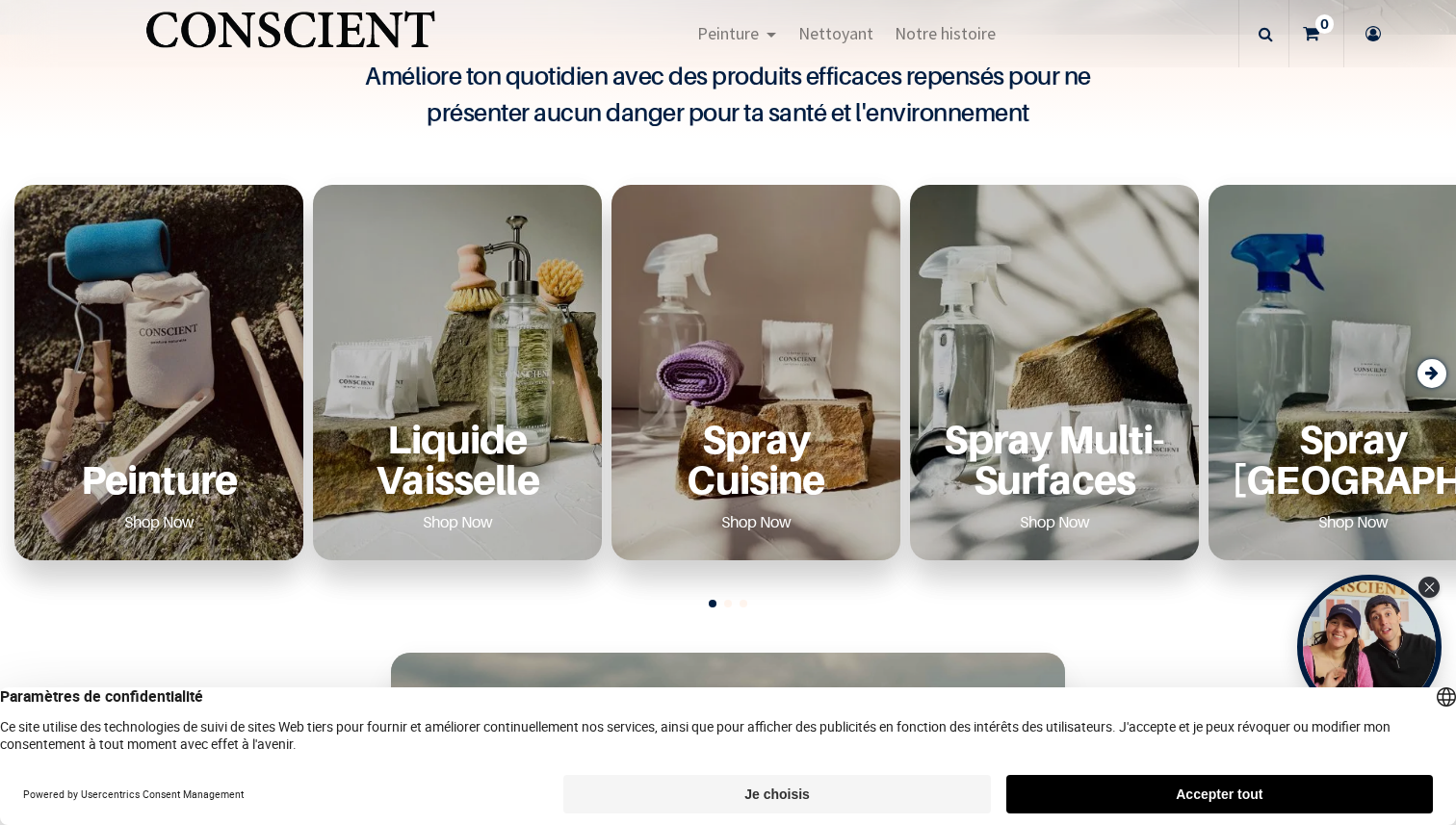 click at bounding box center [1432, 373] 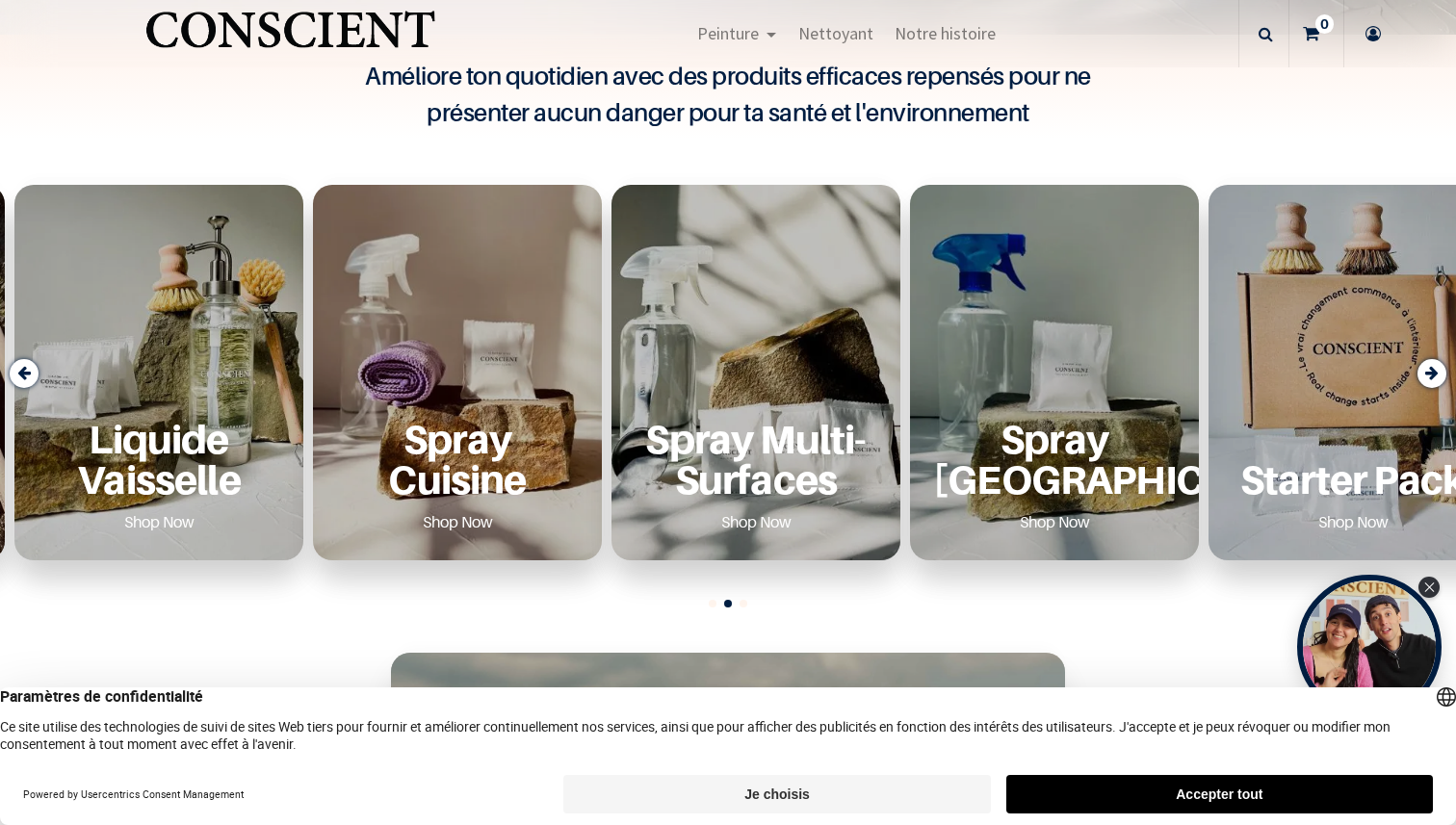 click at bounding box center [1432, 373] 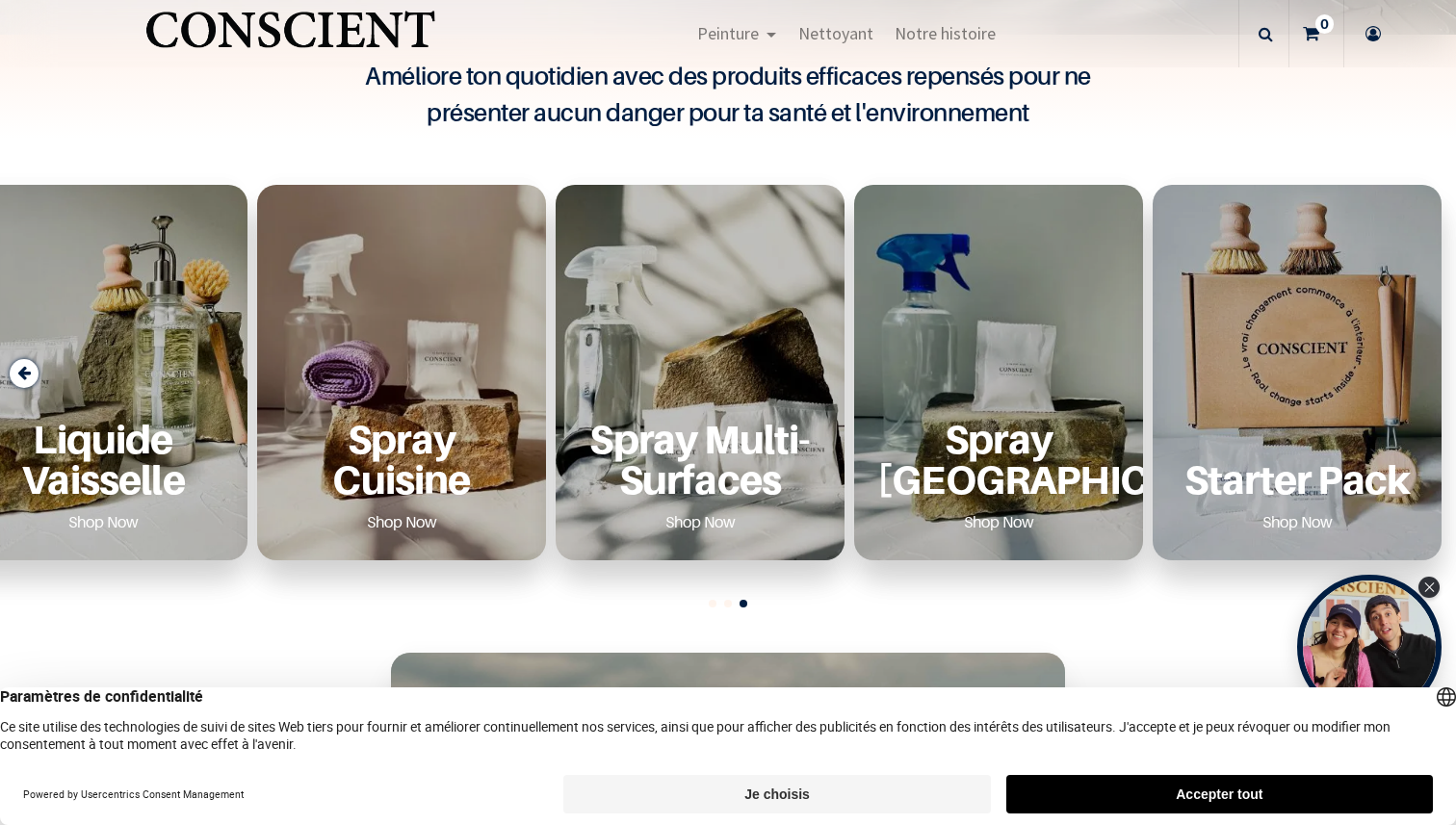click on "Starter Pack" at bounding box center (1297, 478) 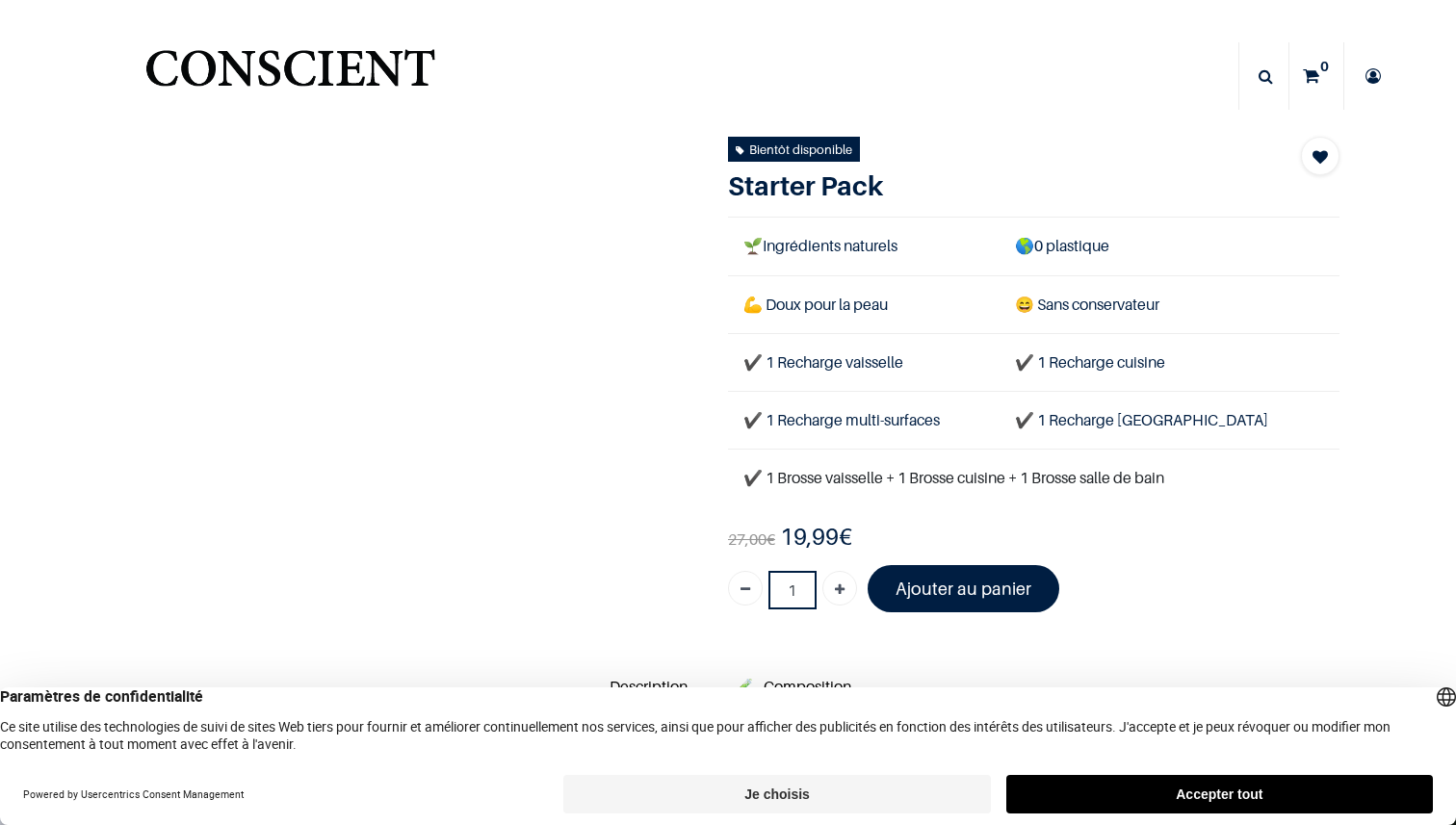 scroll, scrollTop: 0, scrollLeft: 0, axis: both 